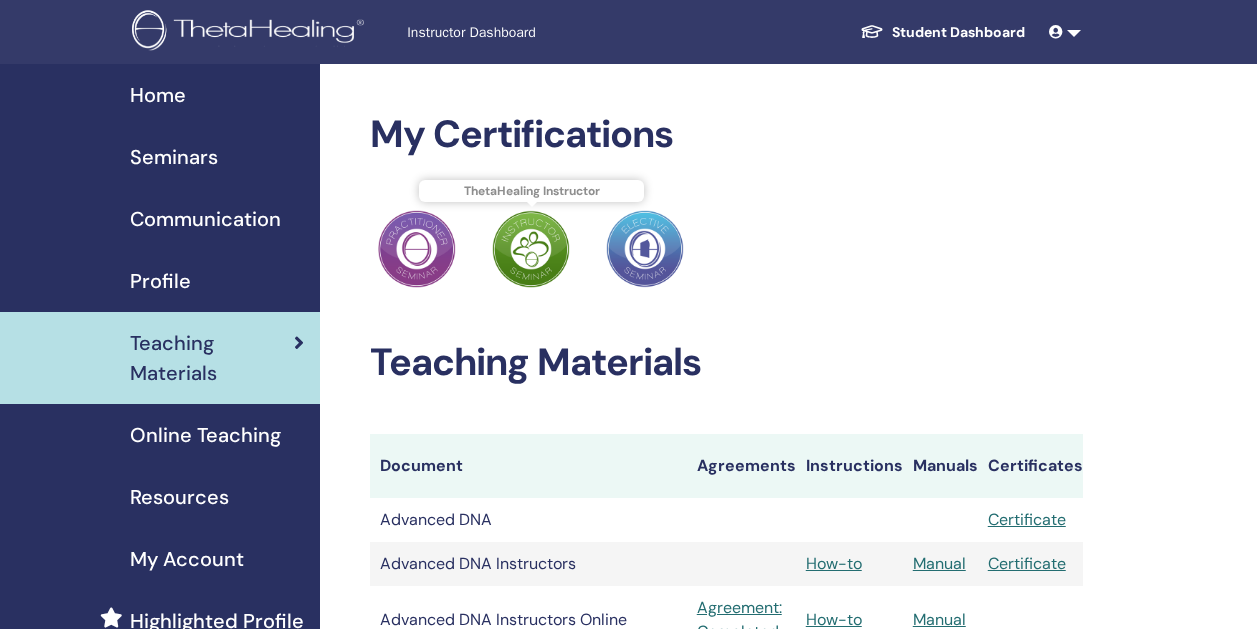 scroll, scrollTop: 0, scrollLeft: 0, axis: both 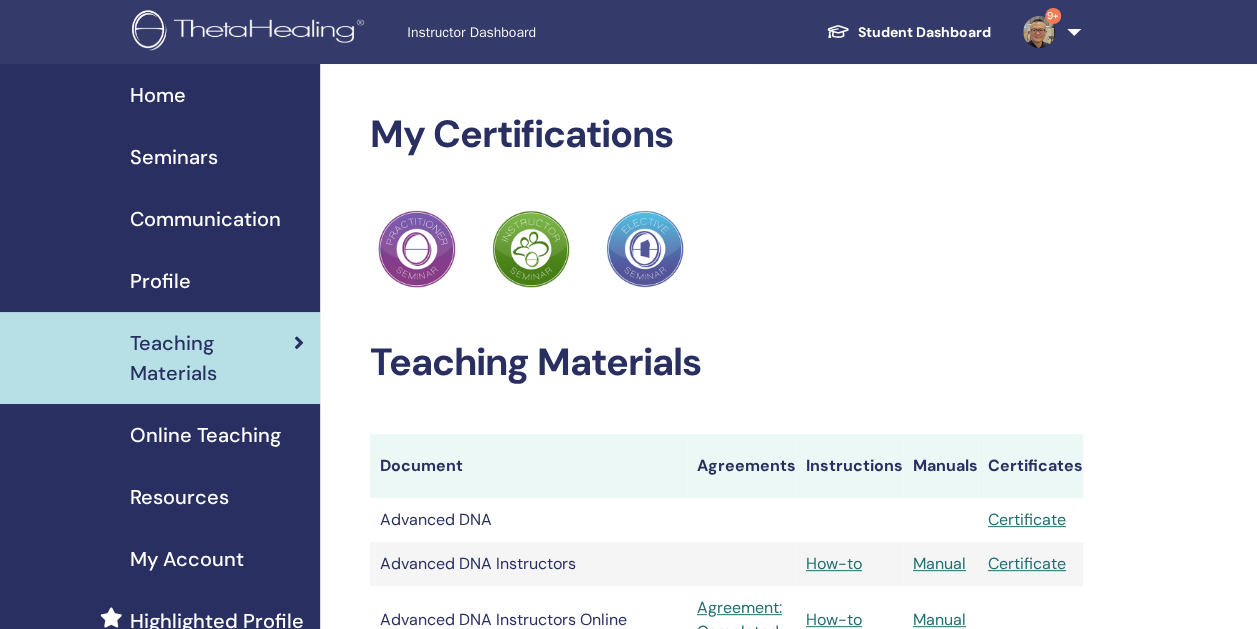 click on "Seminars" at bounding box center (174, 157) 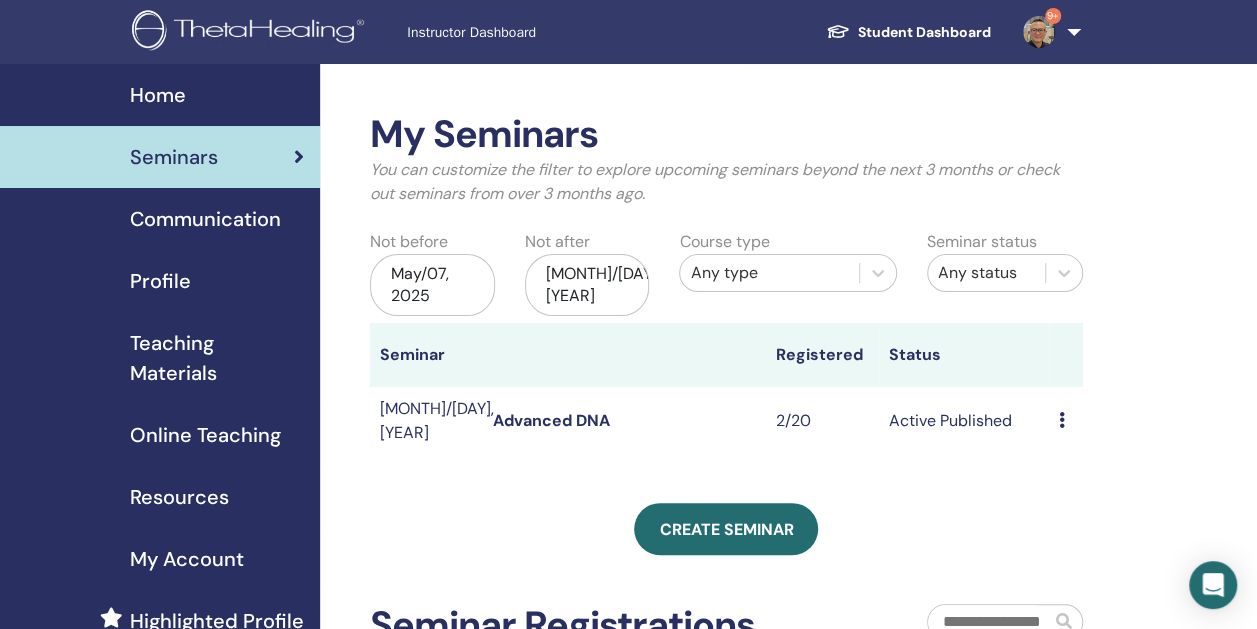scroll, scrollTop: 100, scrollLeft: 0, axis: vertical 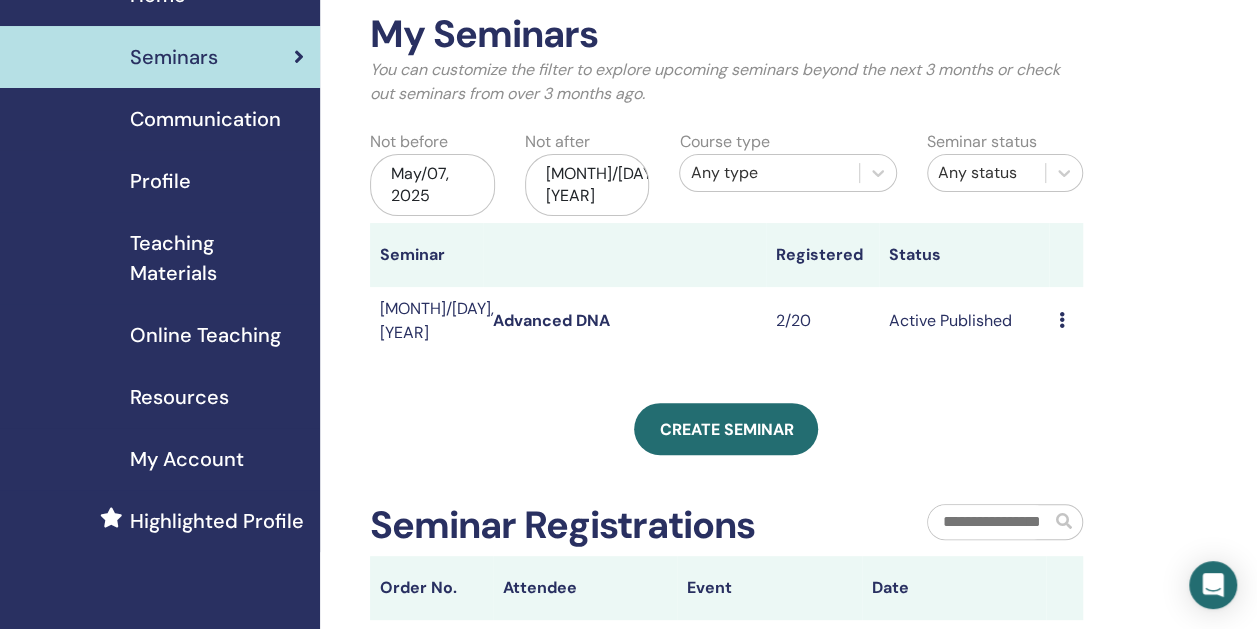 click on "Advanced DNA" at bounding box center [551, 320] 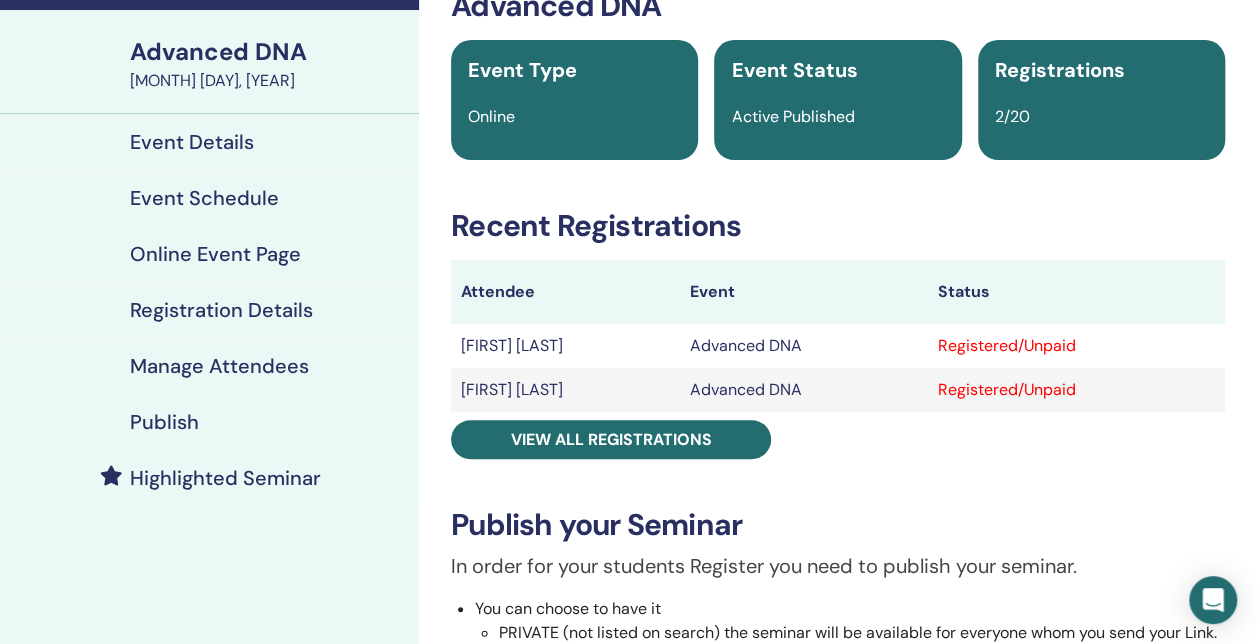 scroll, scrollTop: 0, scrollLeft: 0, axis: both 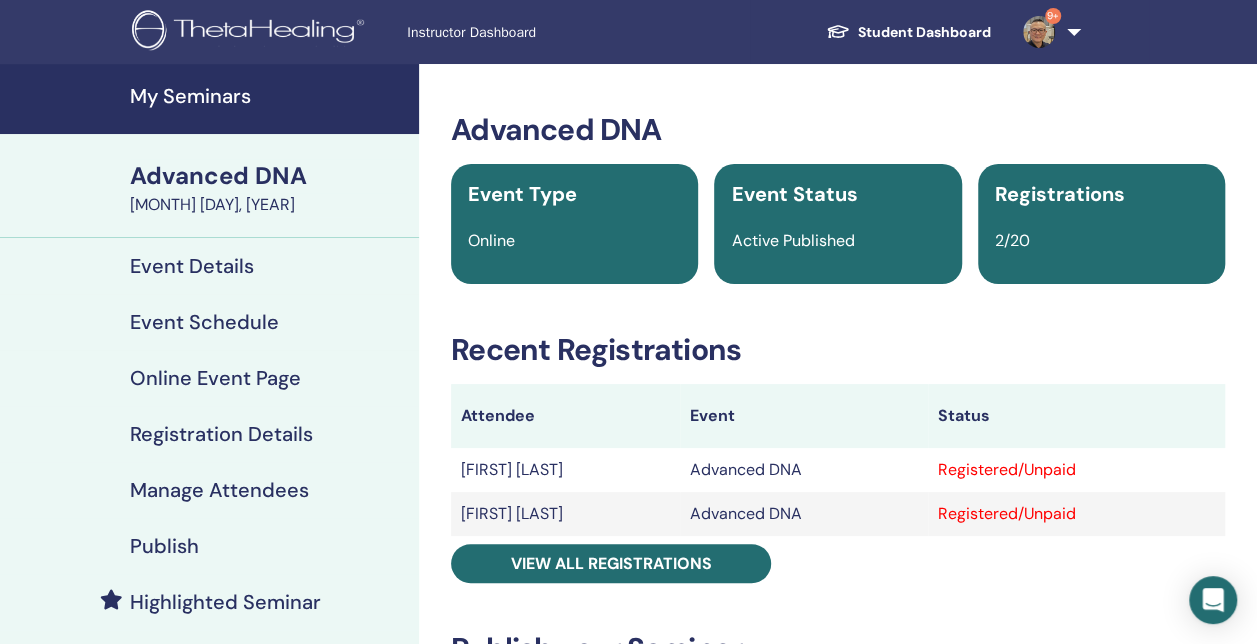 click on "Event Details" at bounding box center (192, 266) 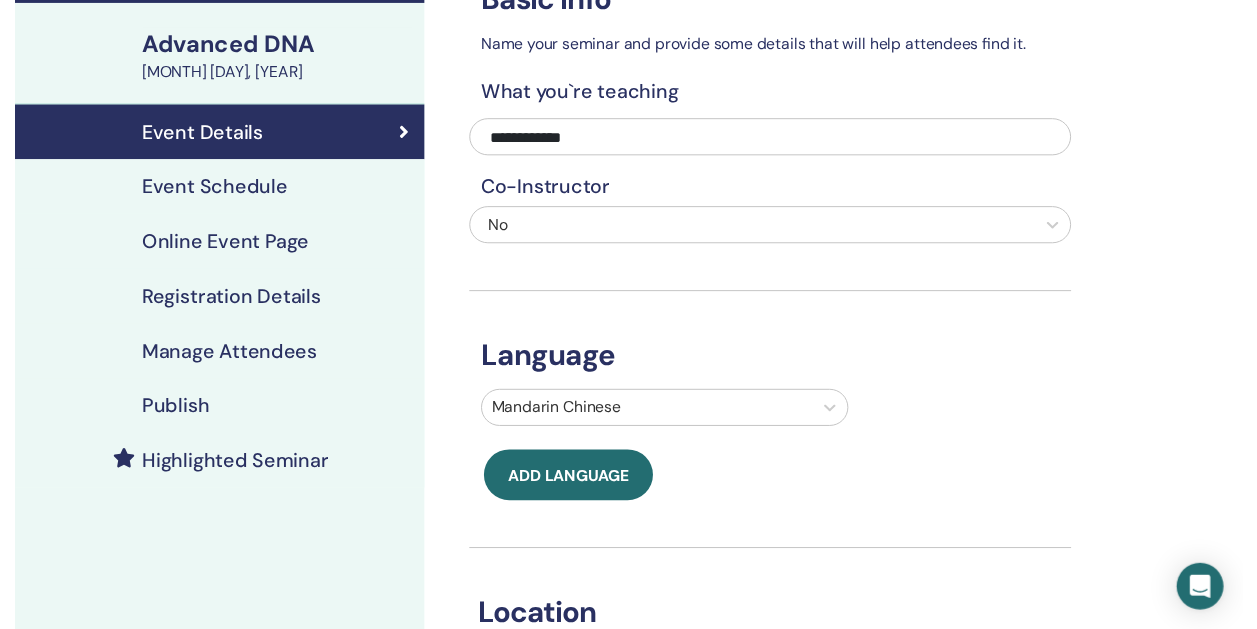 scroll, scrollTop: 100, scrollLeft: 0, axis: vertical 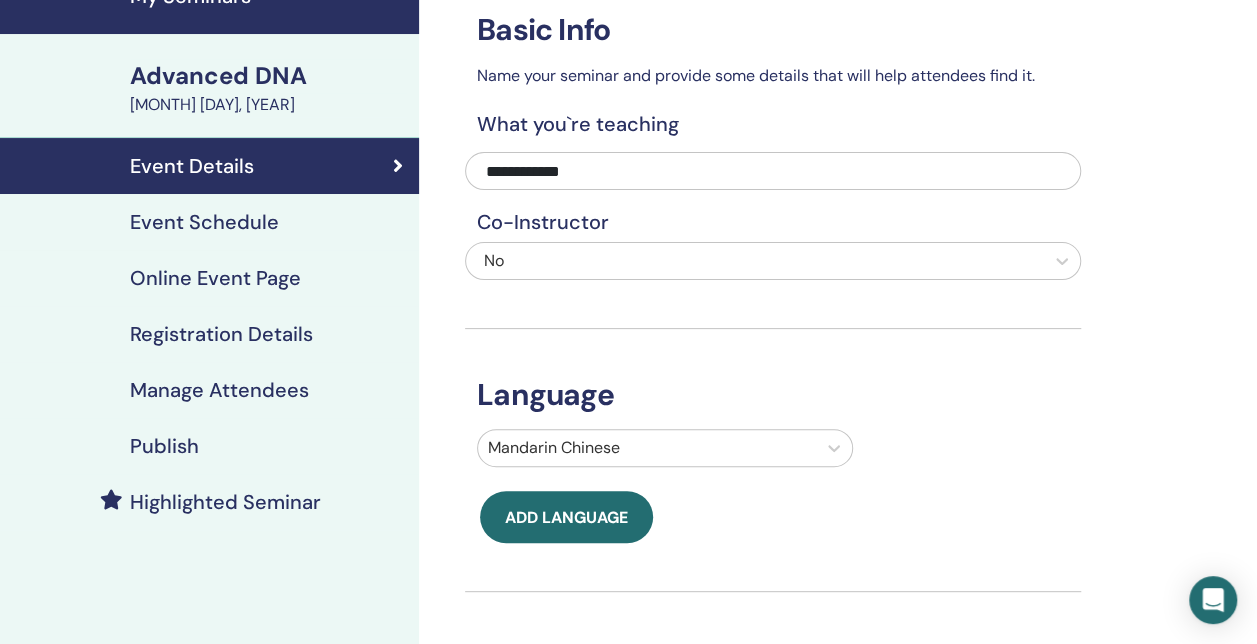 click on "Event Schedule" at bounding box center (204, 222) 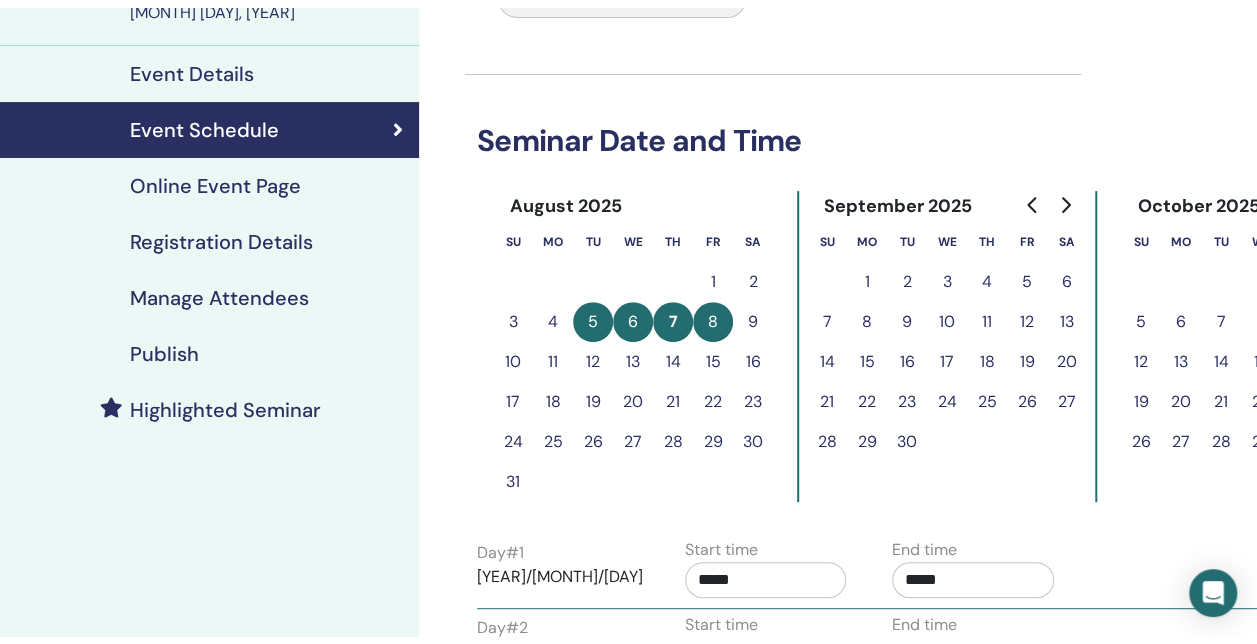 scroll, scrollTop: 200, scrollLeft: 0, axis: vertical 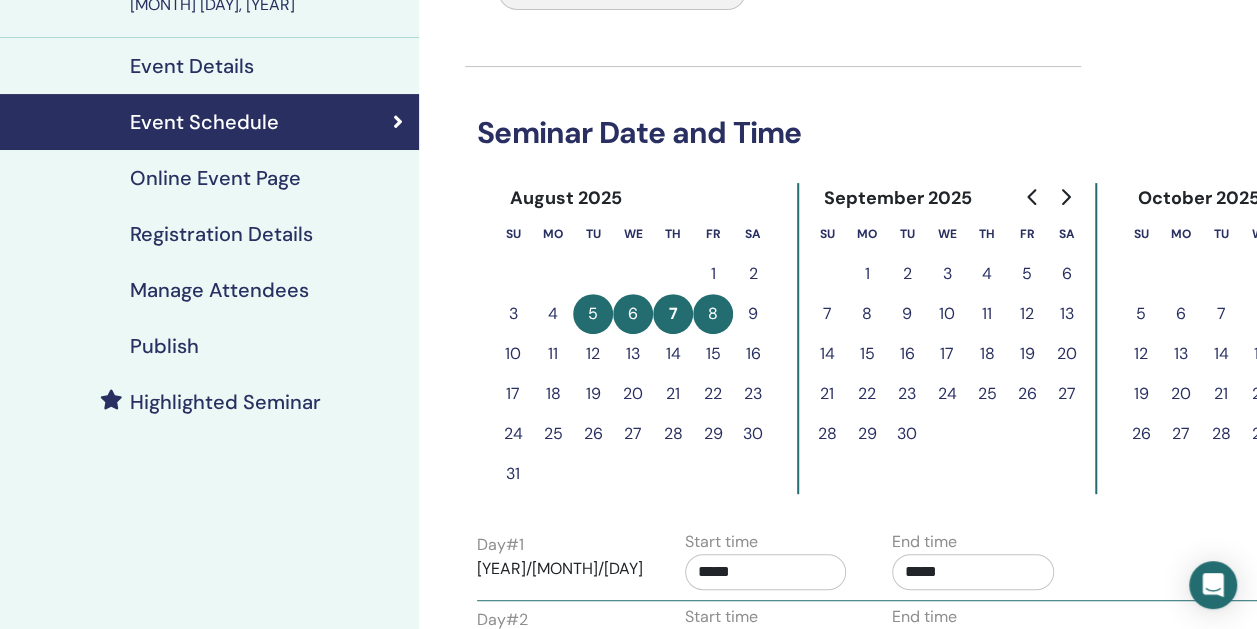click on "Registration Details" at bounding box center (221, 234) 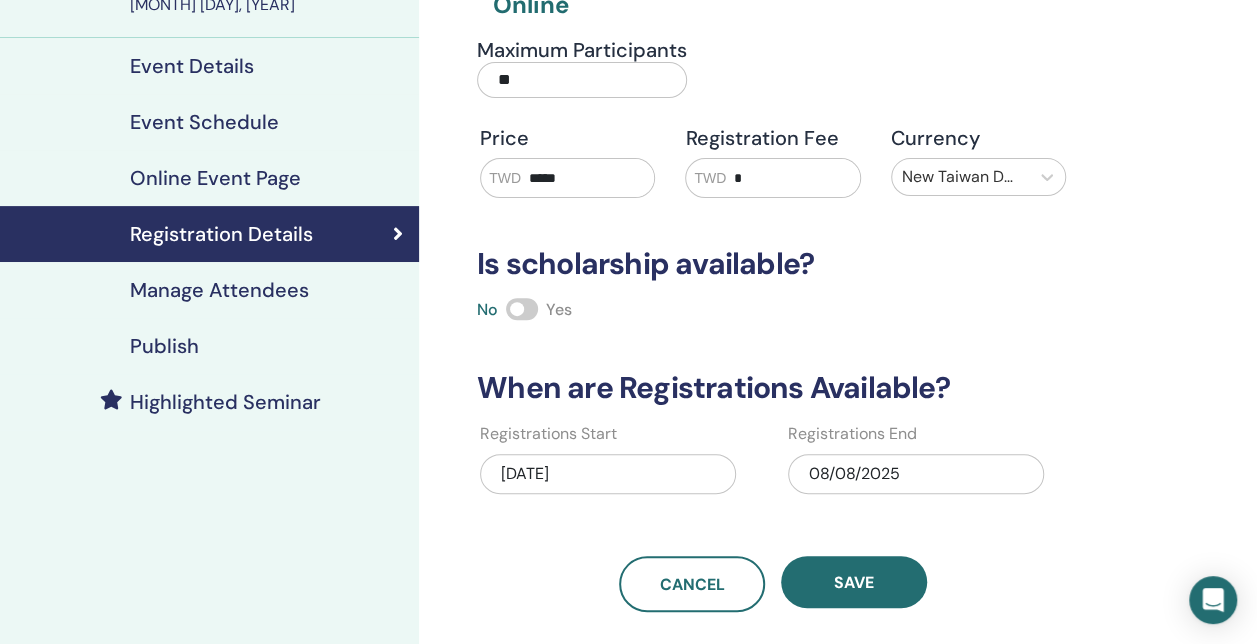 click on "Publish" at bounding box center [164, 346] 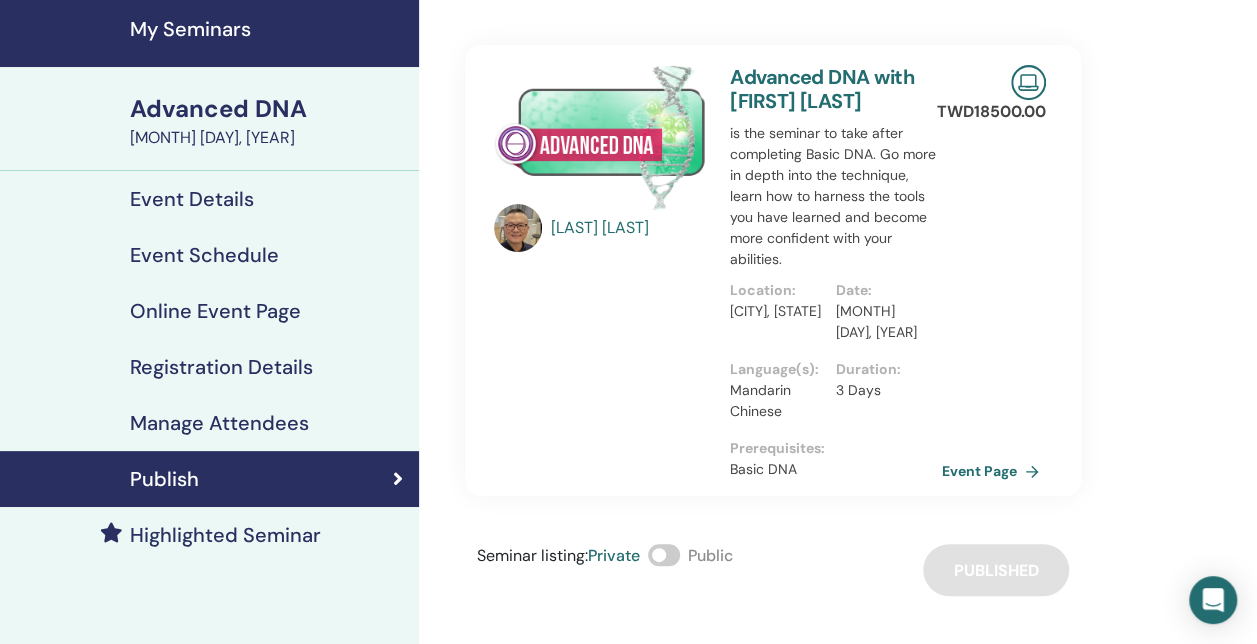 scroll, scrollTop: 0, scrollLeft: 0, axis: both 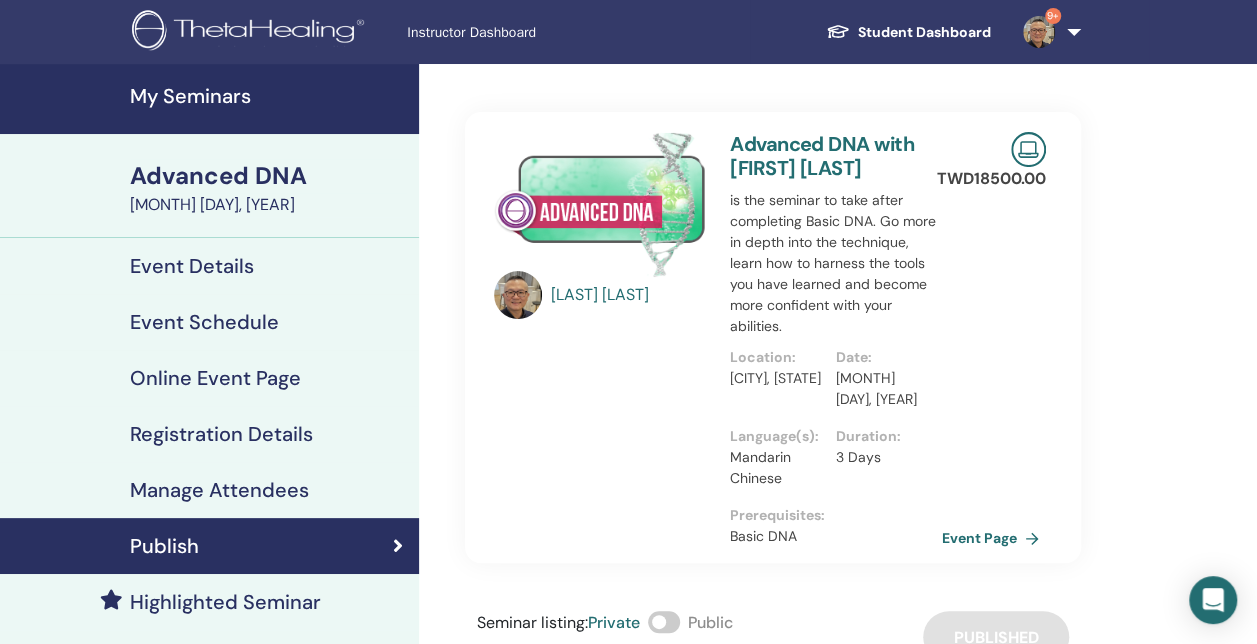 click on "Advanced DNA" at bounding box center (268, 176) 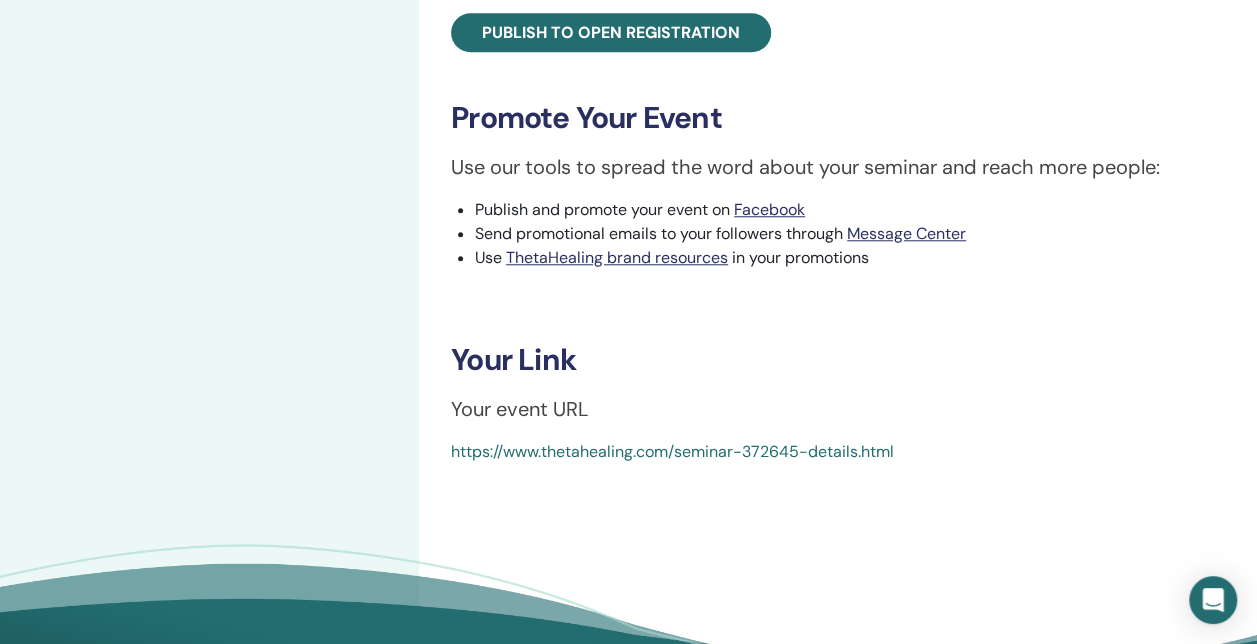 scroll, scrollTop: 900, scrollLeft: 0, axis: vertical 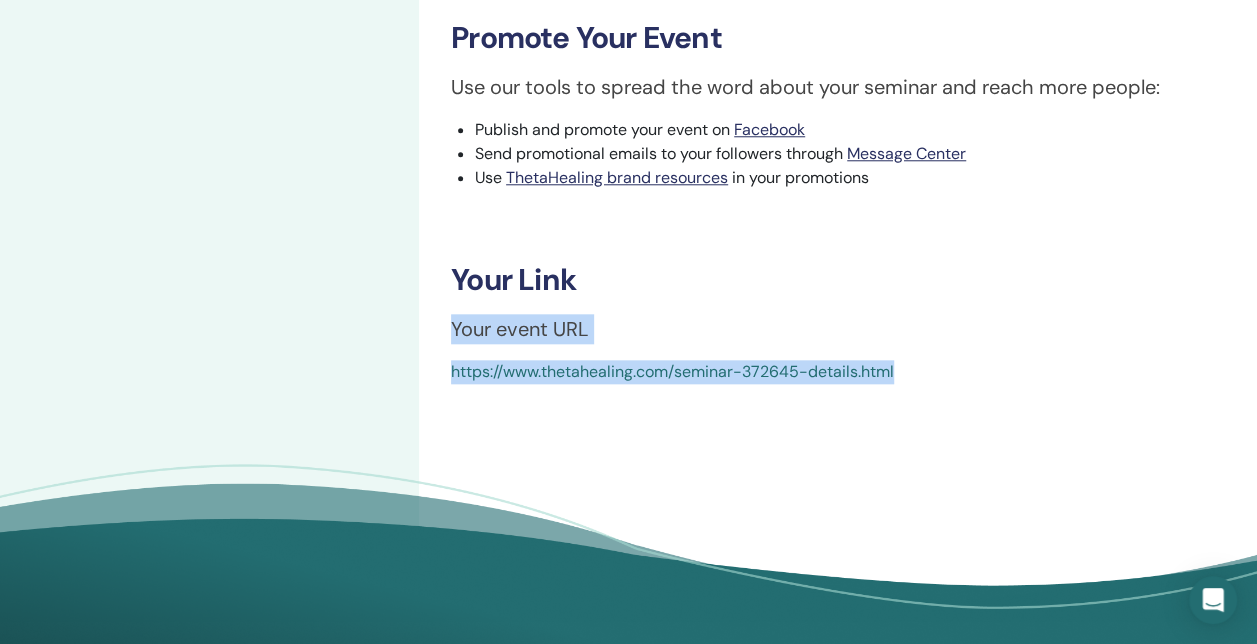 drag, startPoint x: 441, startPoint y: 328, endPoint x: 980, endPoint y: 383, distance: 541.7988 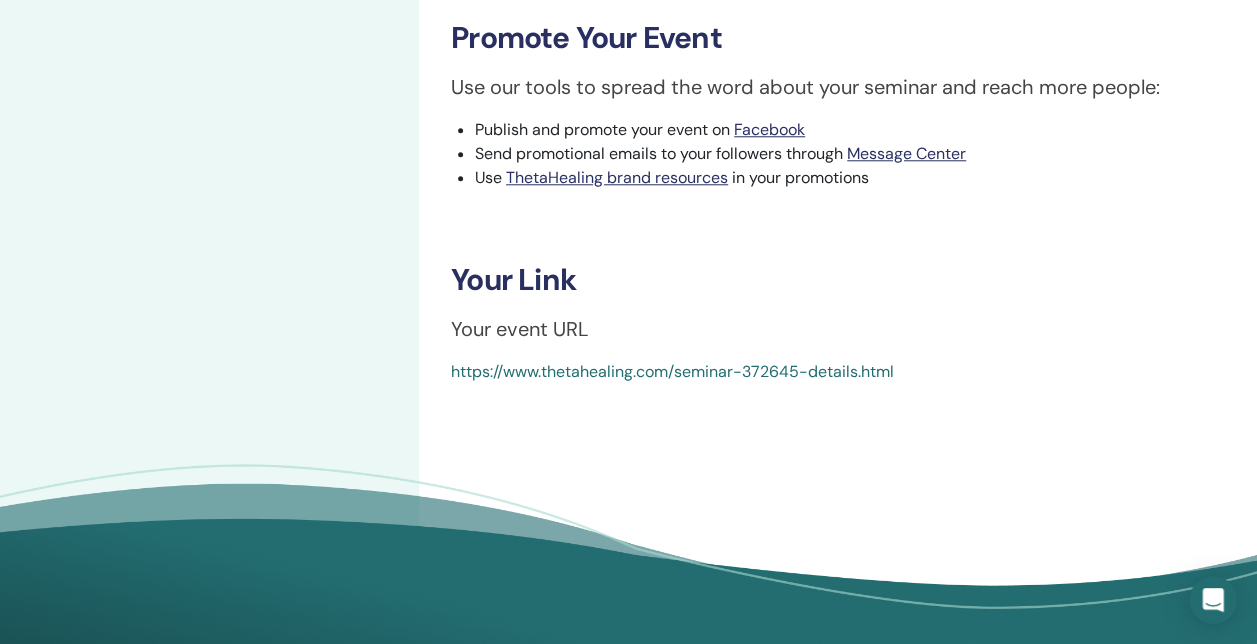 click on "Use our tools to spread the word about your seminar and reach more people: Publish and promote your event on   Facebook Send promotional emails to your followers through   Message Center Use   ThetaHealing brand resources   in your promotions" at bounding box center [838, 143] 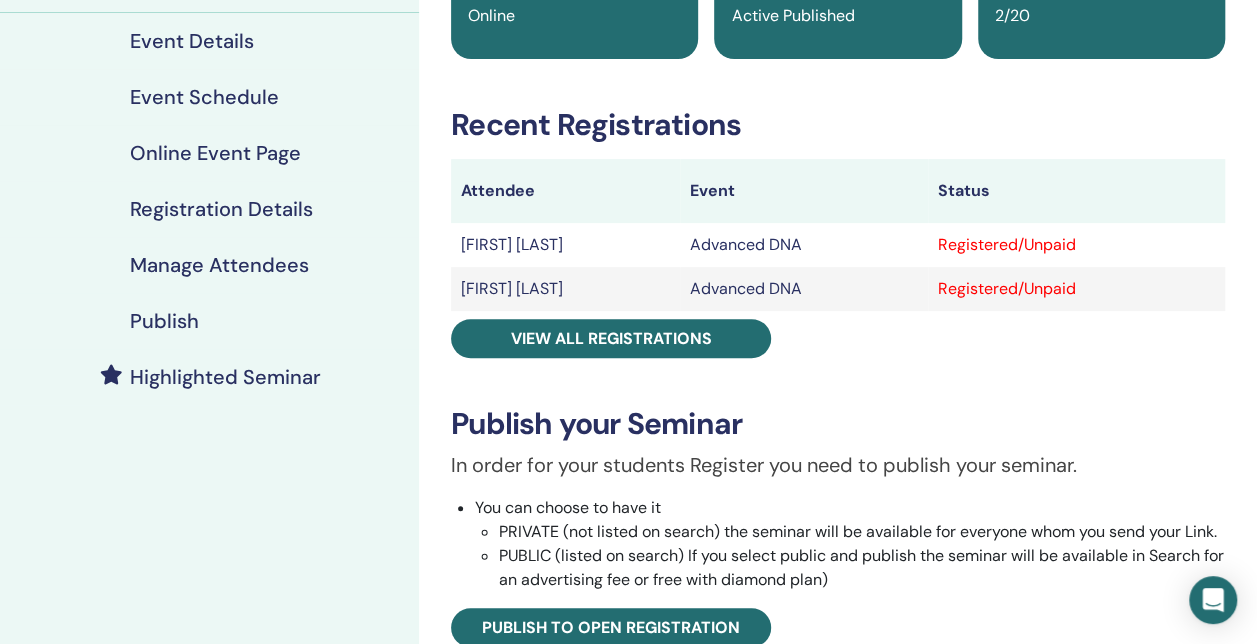 scroll, scrollTop: 200, scrollLeft: 0, axis: vertical 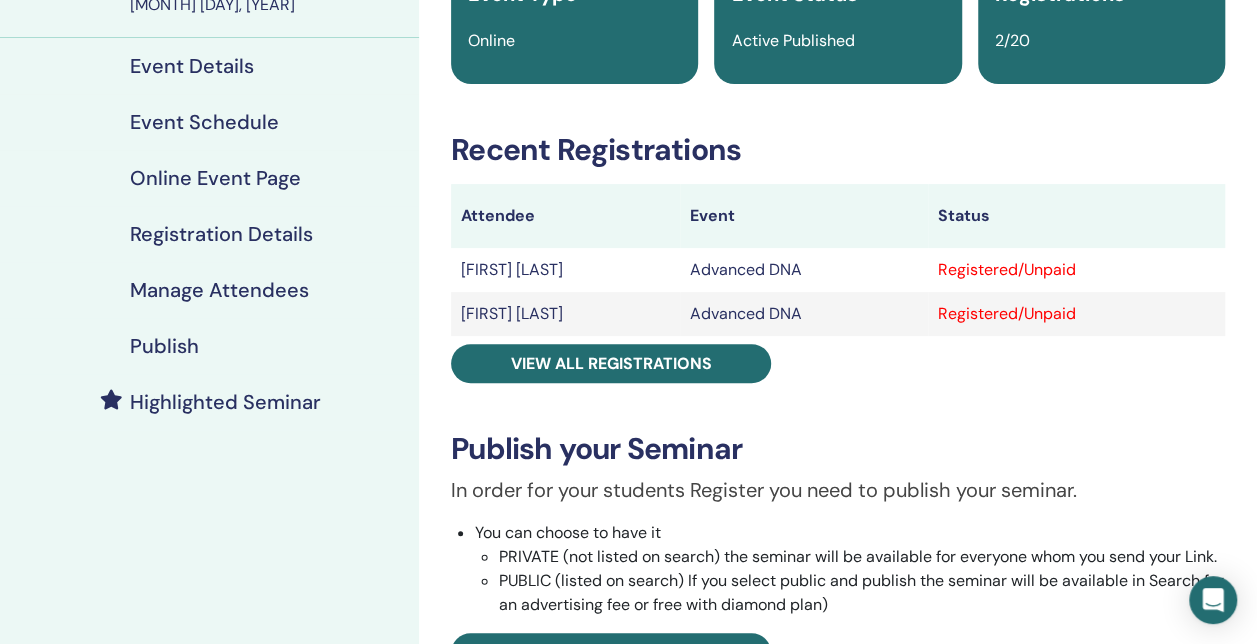 click on "Manage Attendees" at bounding box center [219, 290] 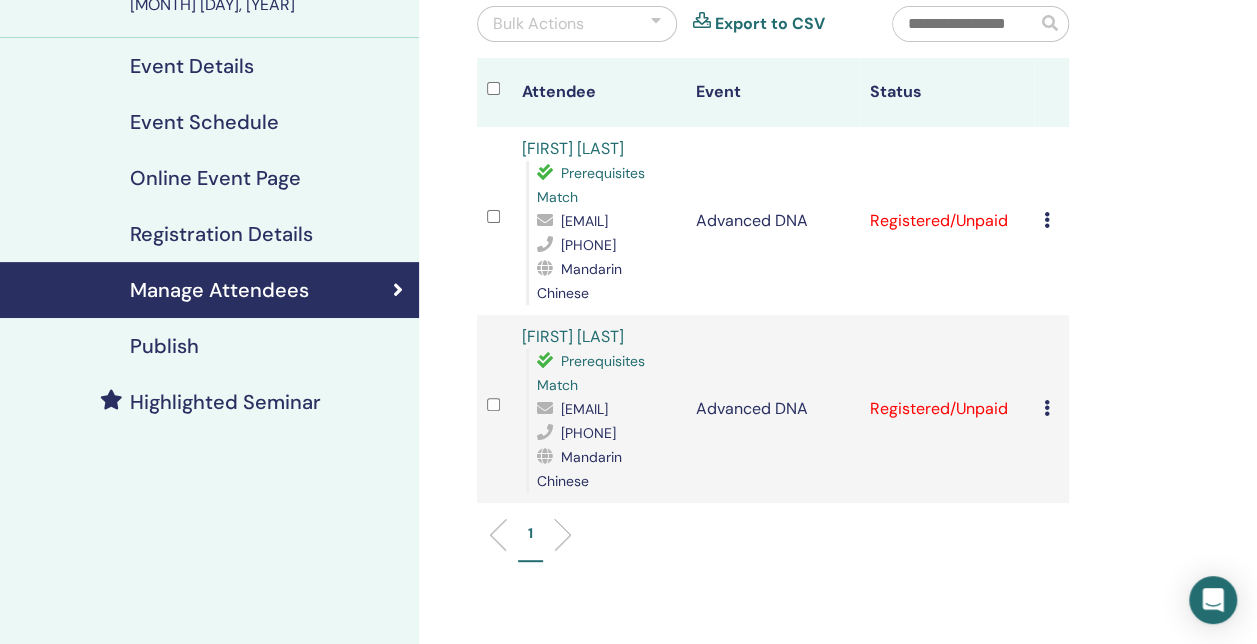 click at bounding box center (1047, 220) 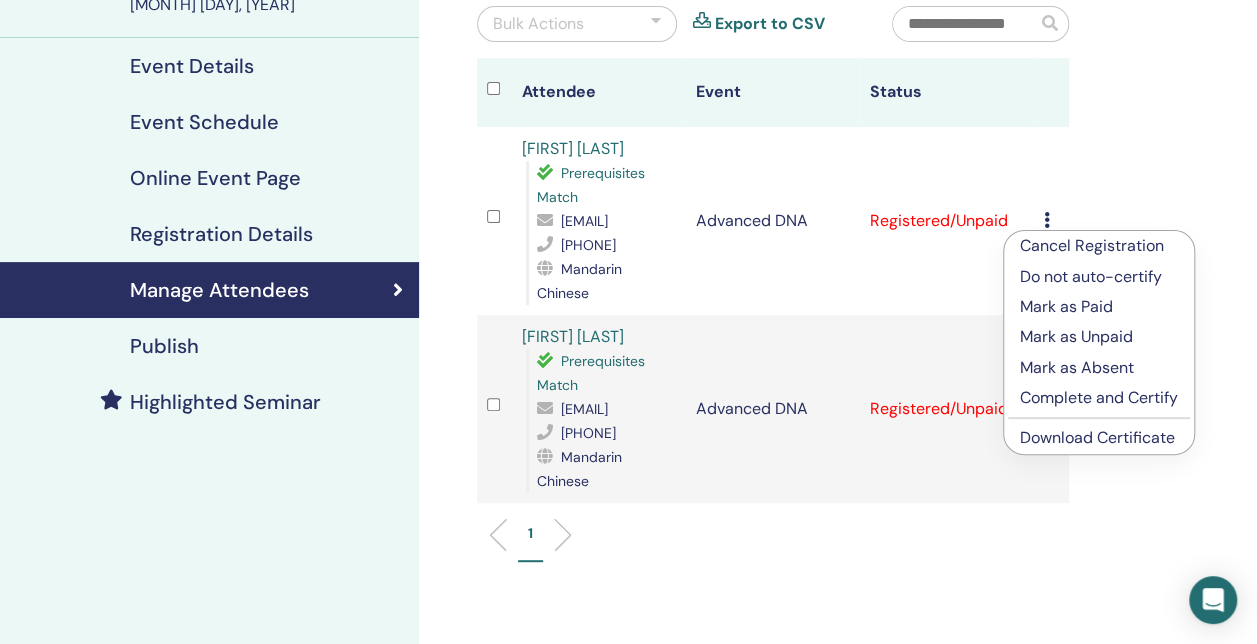 click on "Mark as Paid" at bounding box center (1099, 307) 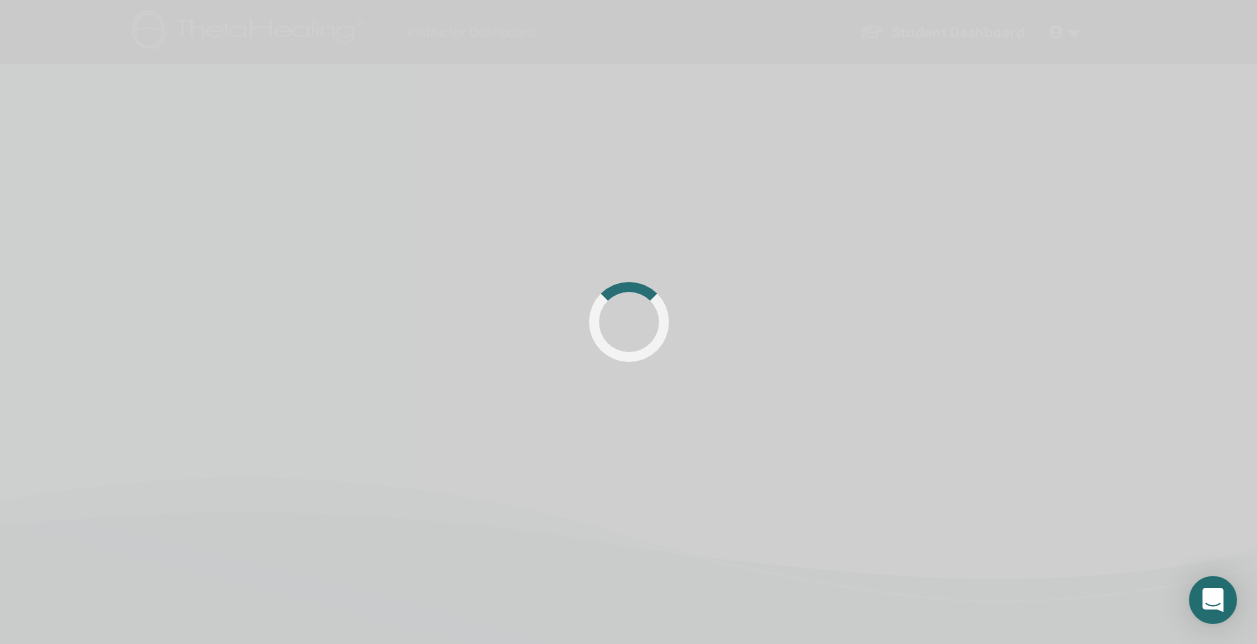 scroll, scrollTop: 200, scrollLeft: 0, axis: vertical 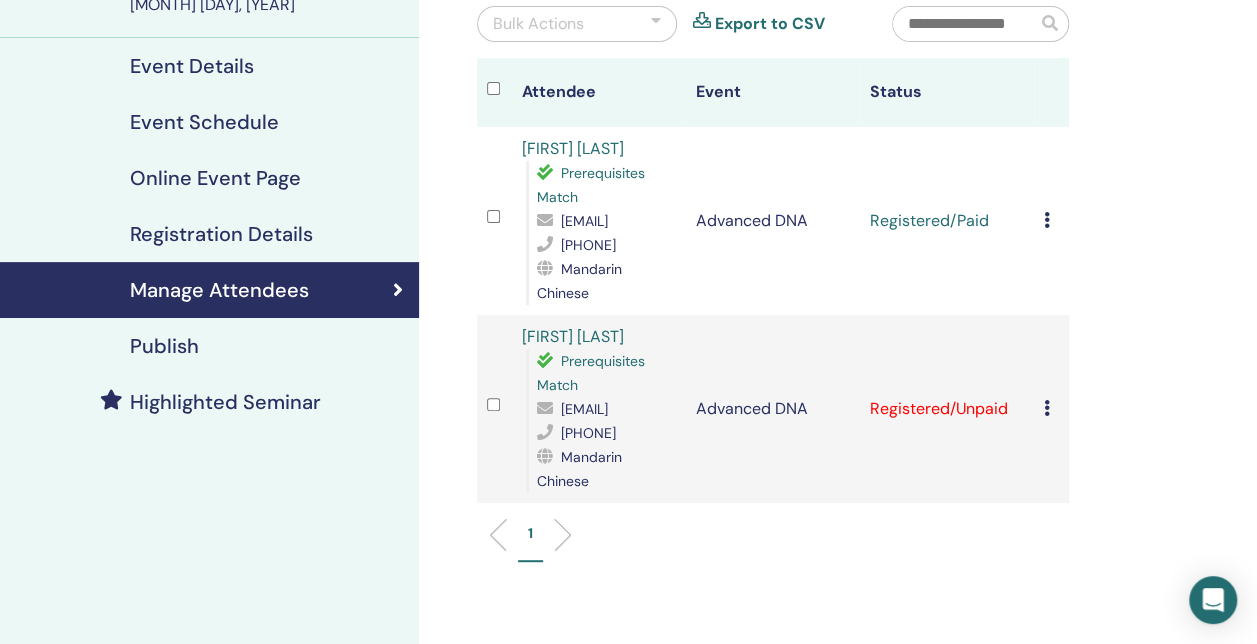 click at bounding box center (1047, 408) 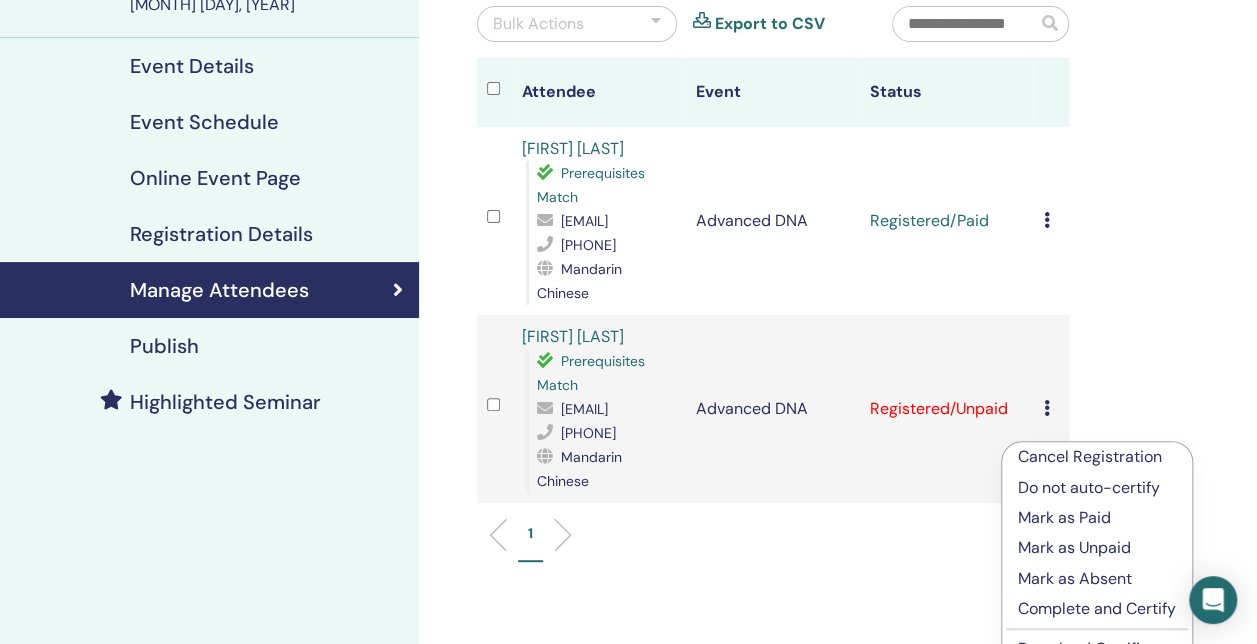 click on "Mark as Paid" at bounding box center (1097, 518) 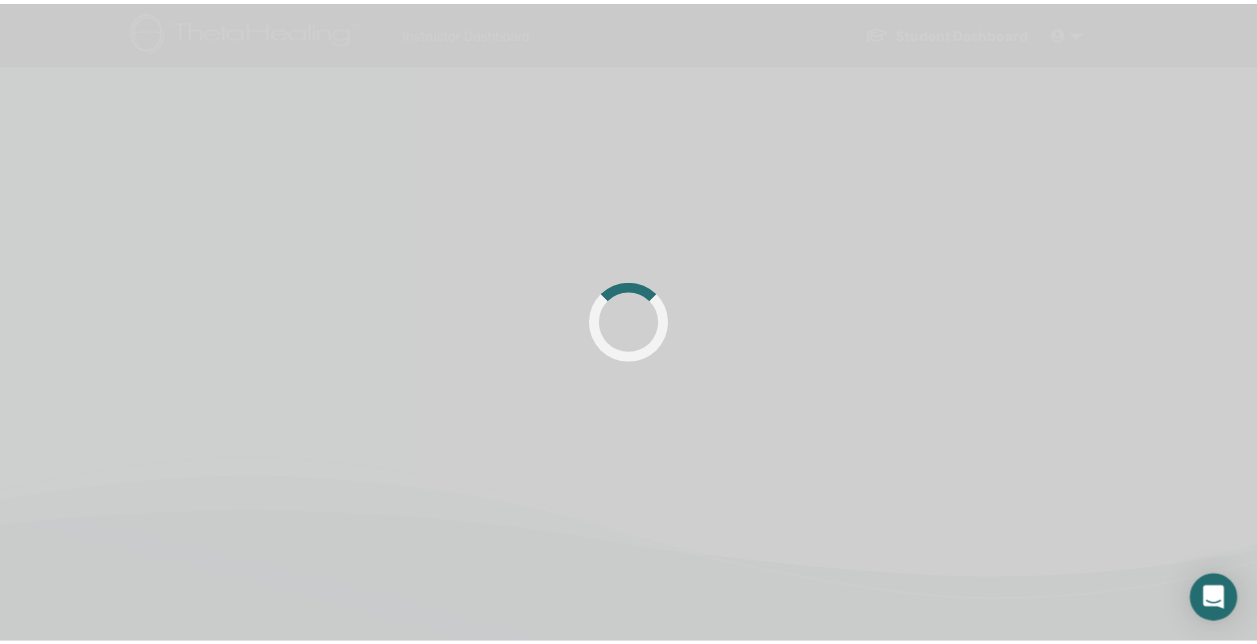 scroll, scrollTop: 0, scrollLeft: 0, axis: both 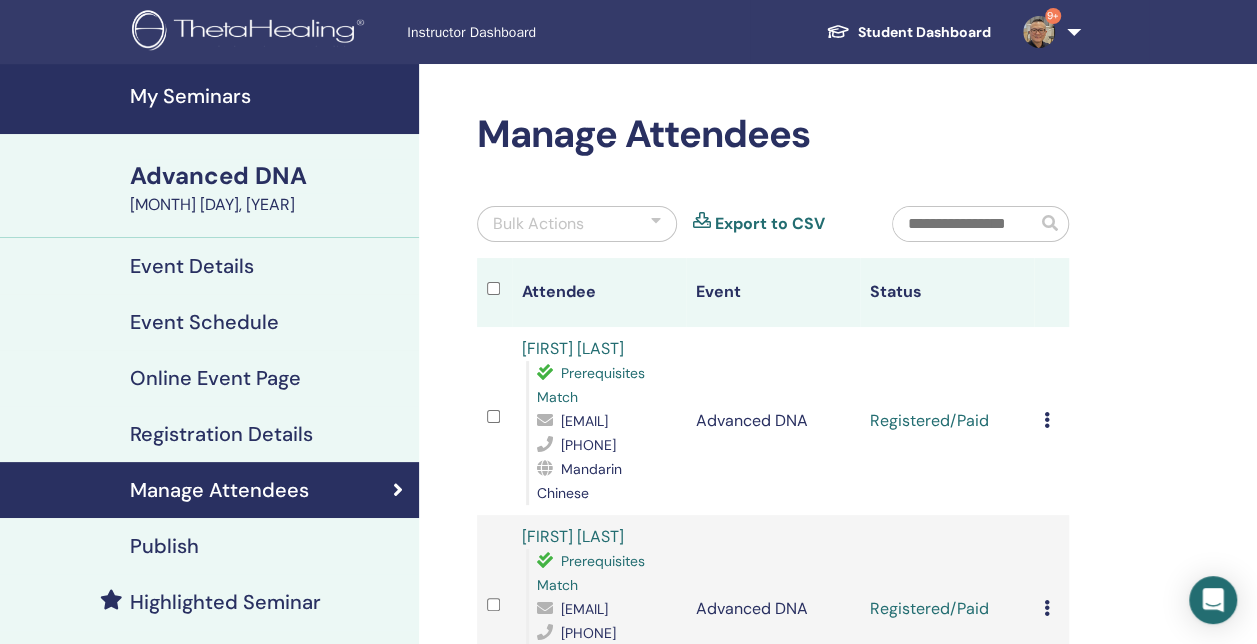 click on "Manage Attendees" at bounding box center (219, 490) 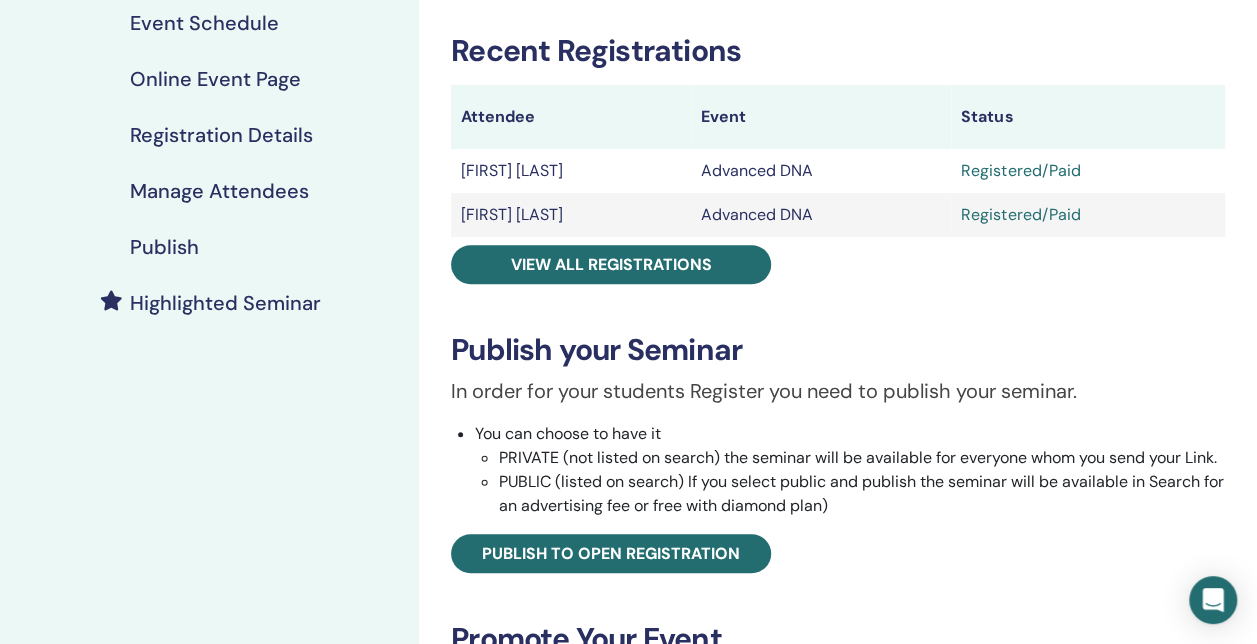 scroll, scrollTop: 300, scrollLeft: 0, axis: vertical 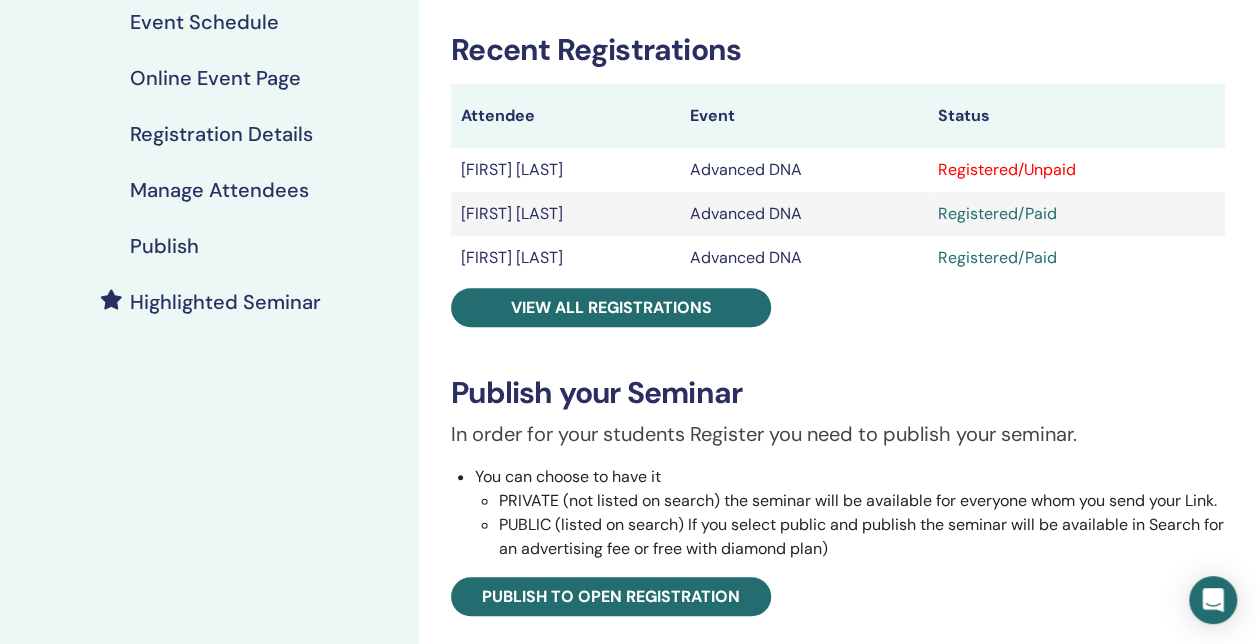 click on "Manage Attendees" at bounding box center [219, 190] 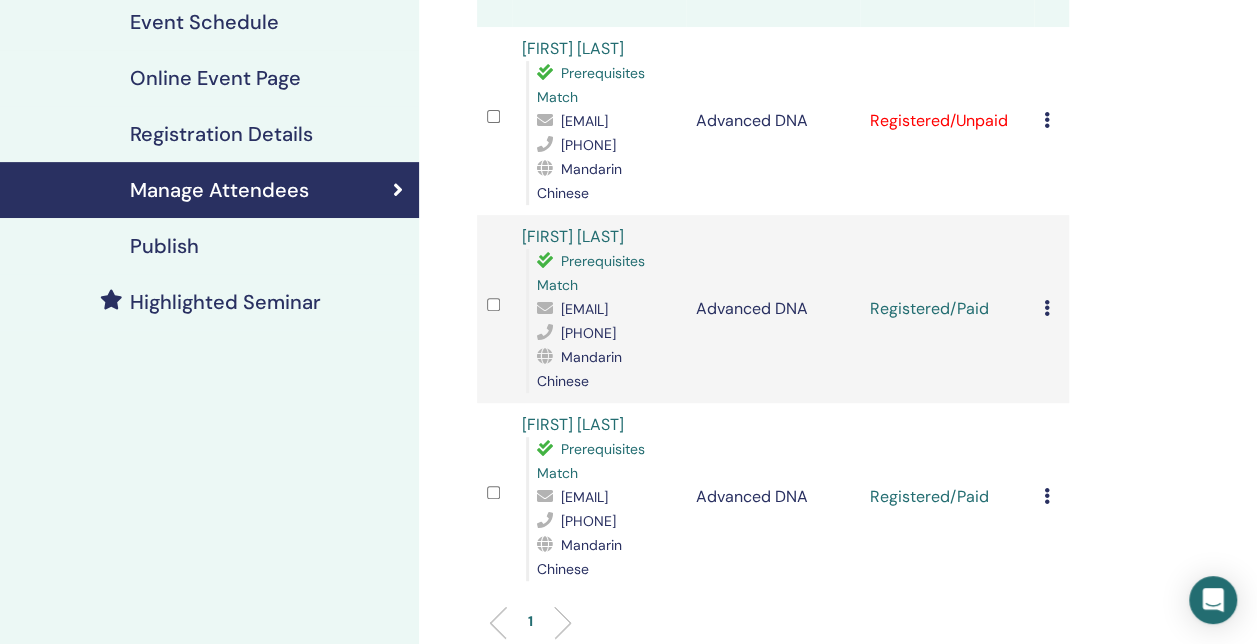 click at bounding box center (1047, 120) 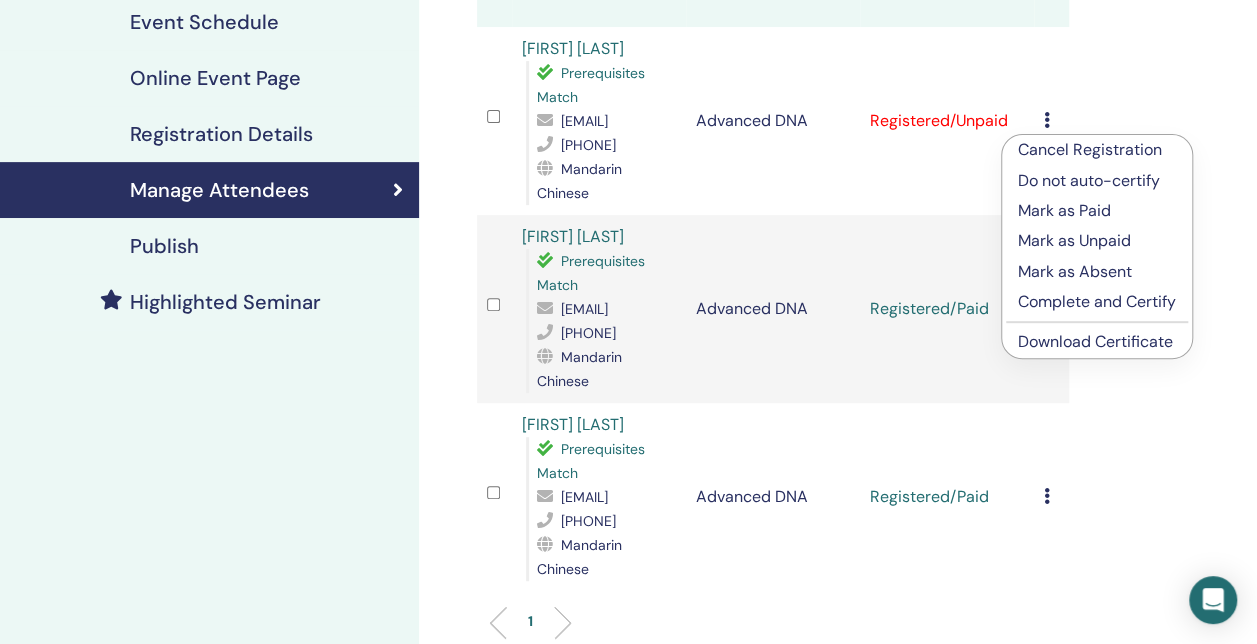 click on "Mark as Paid" at bounding box center [1097, 211] 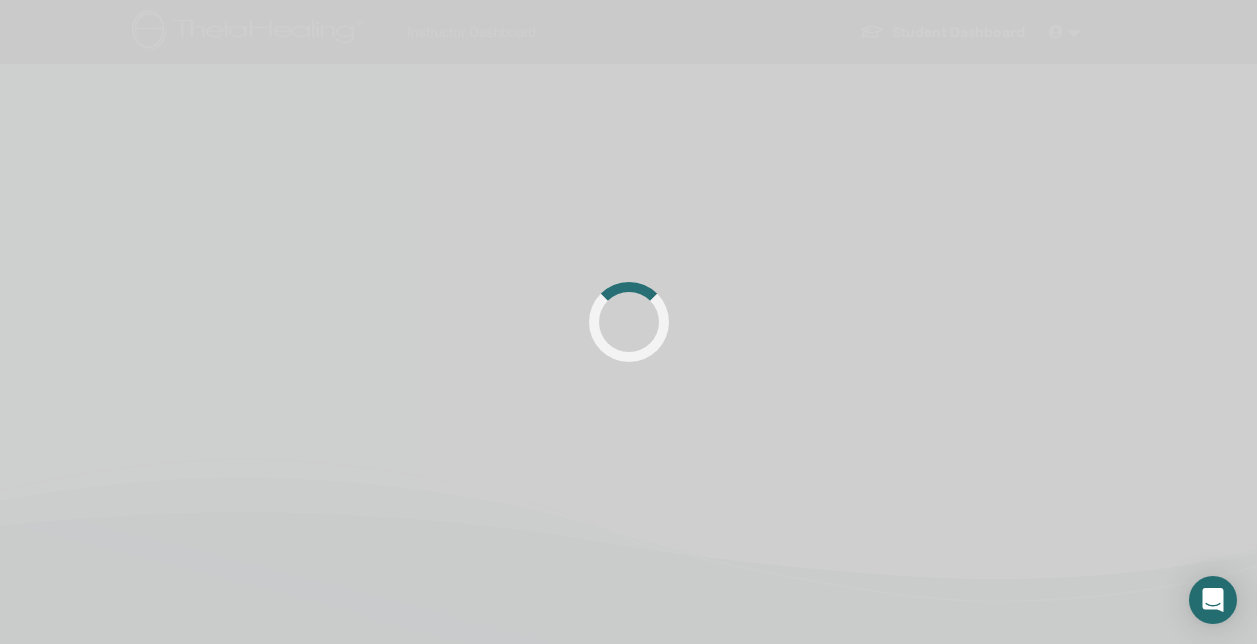 scroll, scrollTop: 300, scrollLeft: 0, axis: vertical 